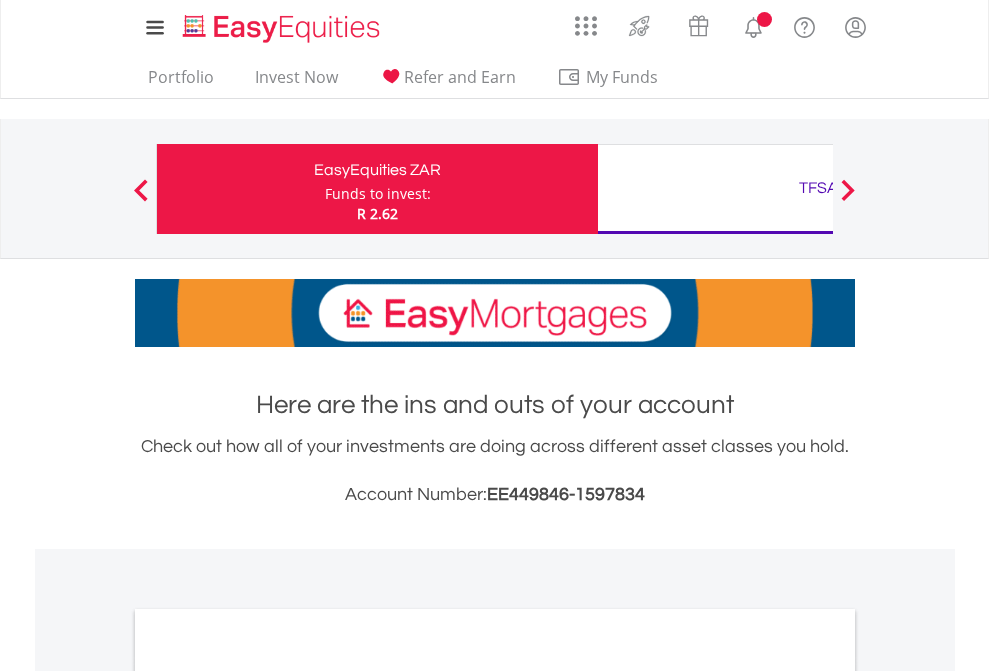 scroll, scrollTop: 0, scrollLeft: 0, axis: both 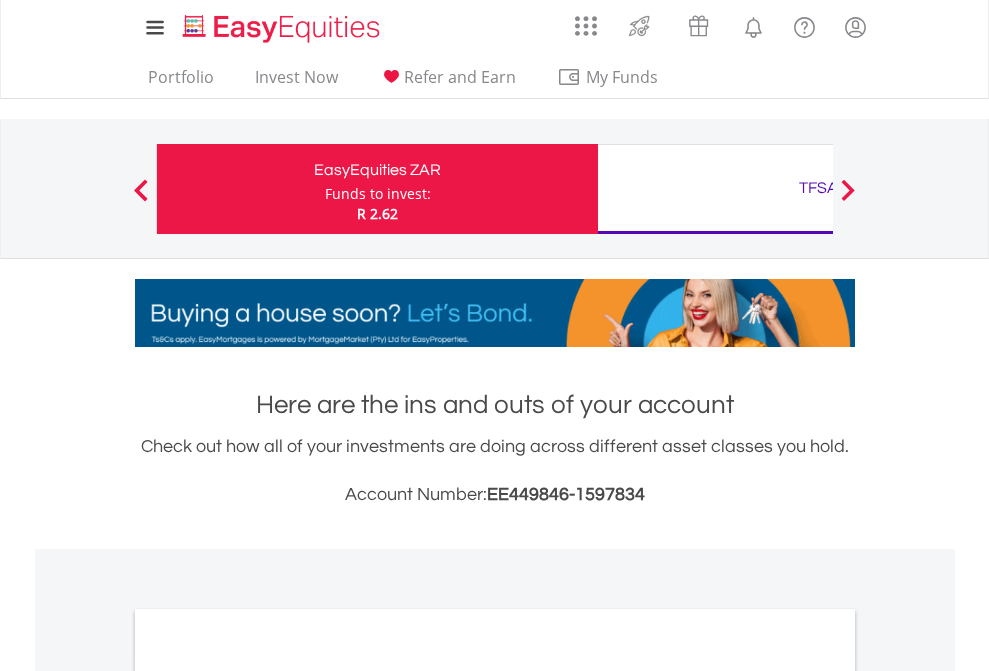 click on "Funds to invest:" at bounding box center [378, 194] 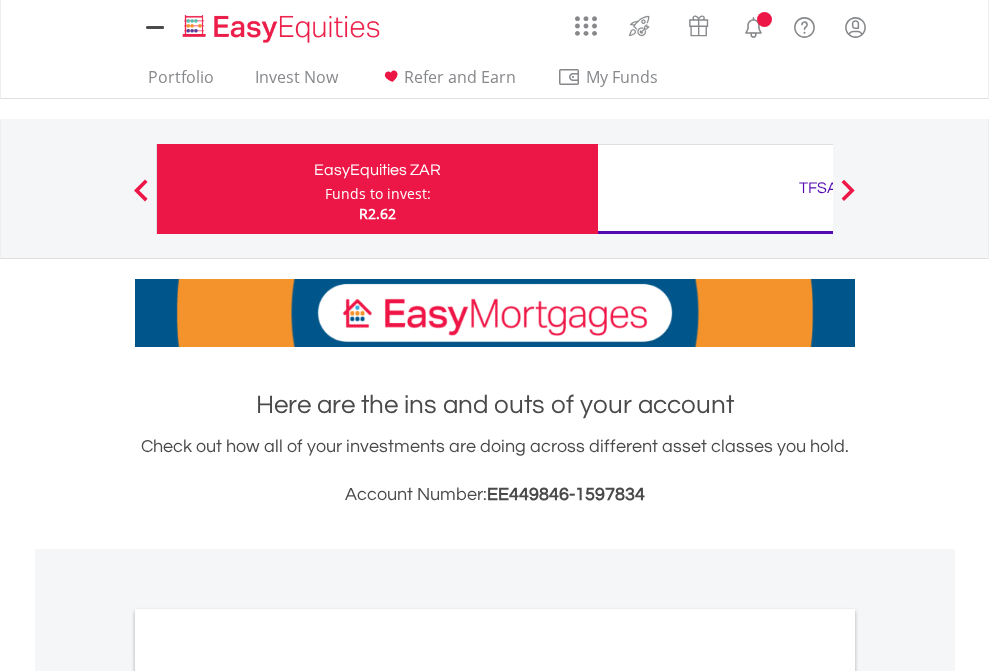 scroll, scrollTop: 0, scrollLeft: 0, axis: both 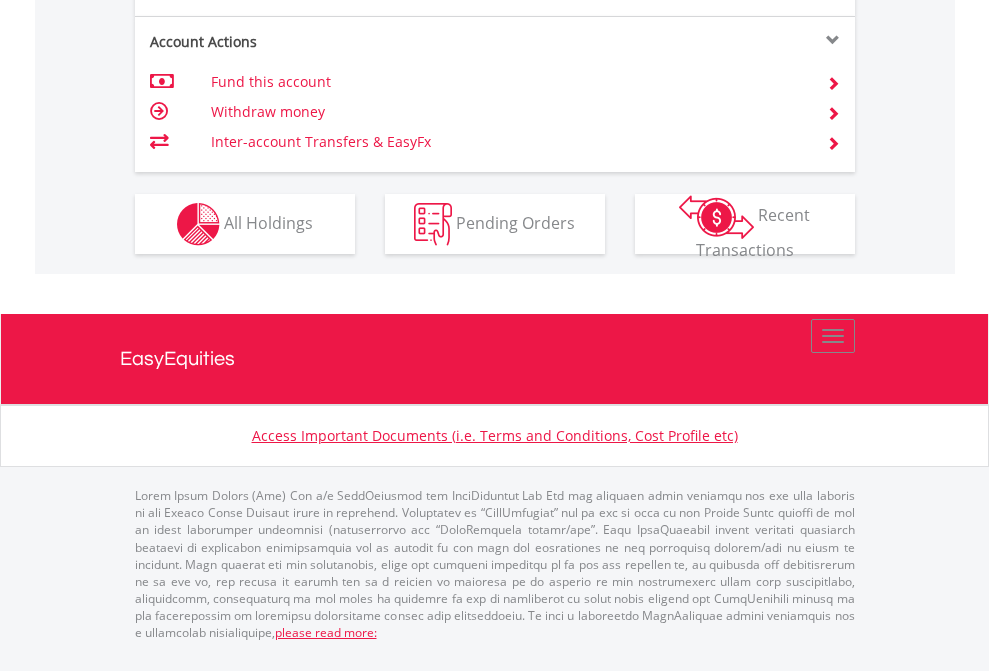 click on "Investment types" at bounding box center (706, -337) 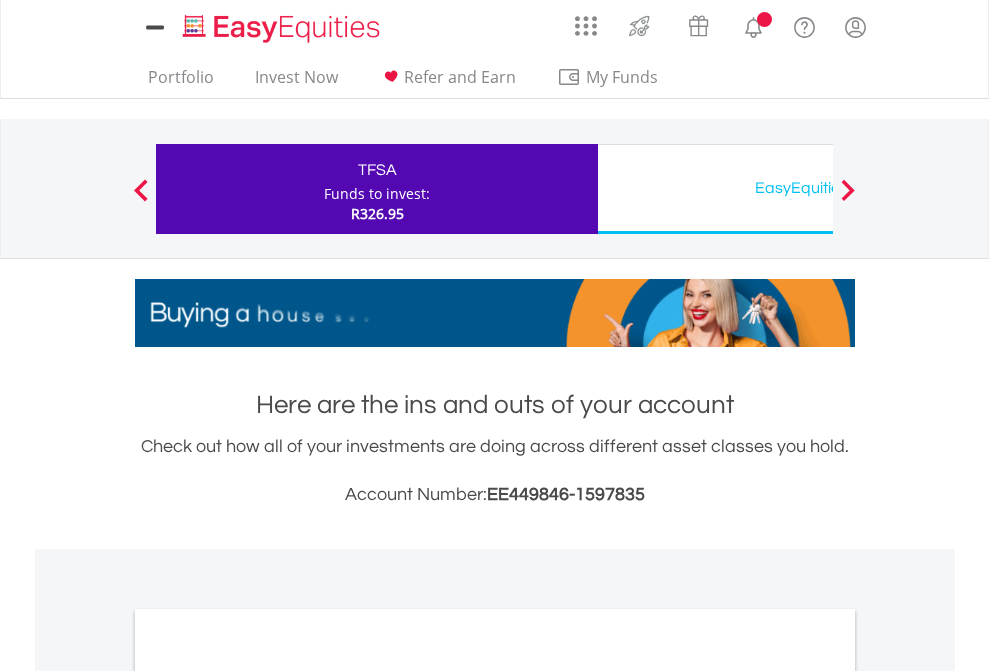 scroll, scrollTop: 0, scrollLeft: 0, axis: both 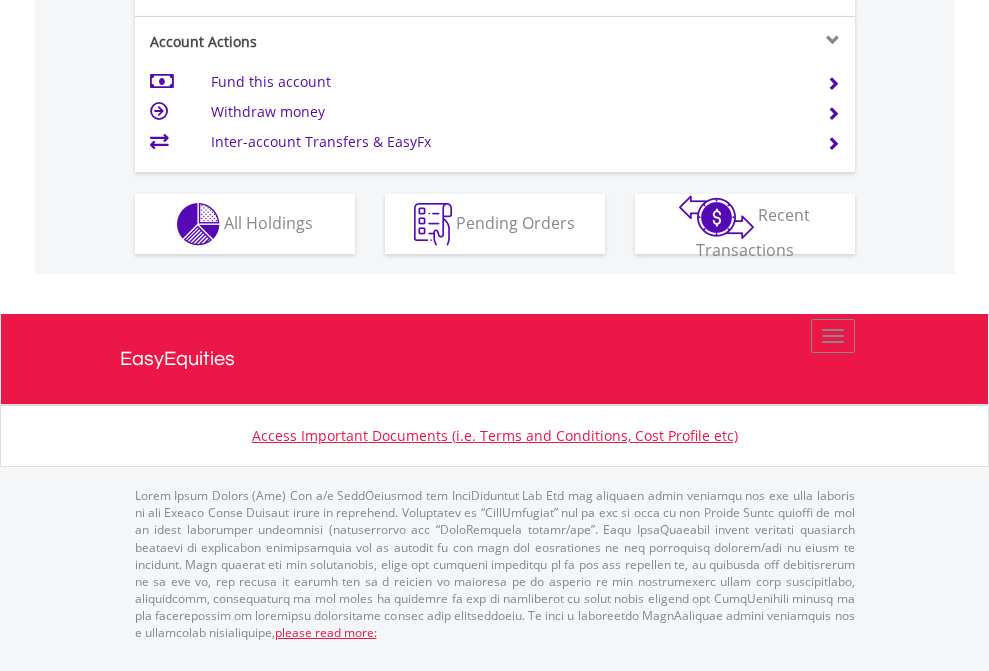 click on "Investment types" at bounding box center (706, -337) 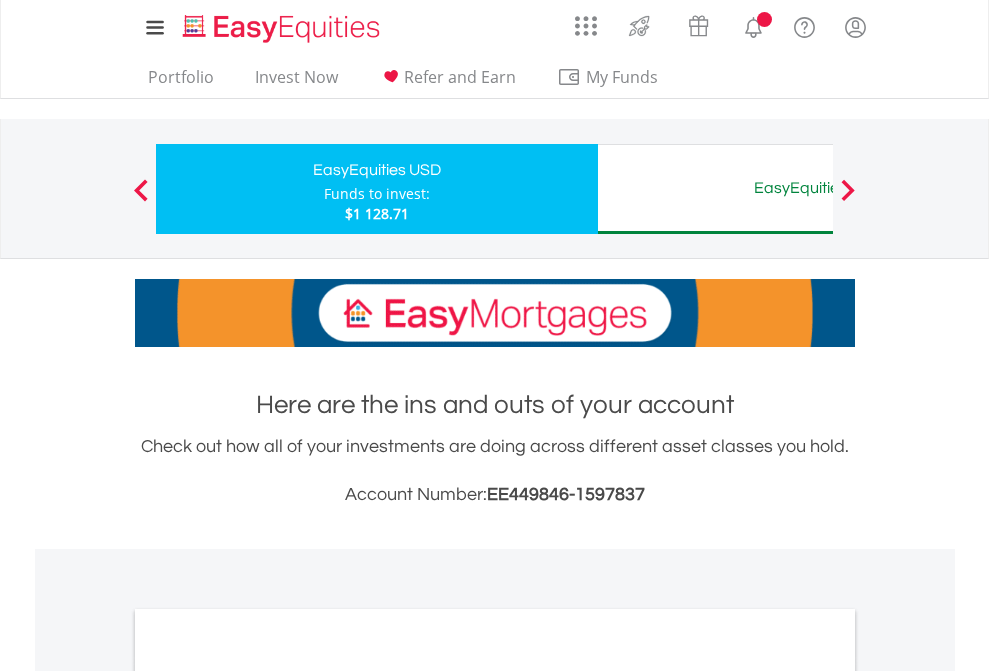 scroll, scrollTop: 0, scrollLeft: 0, axis: both 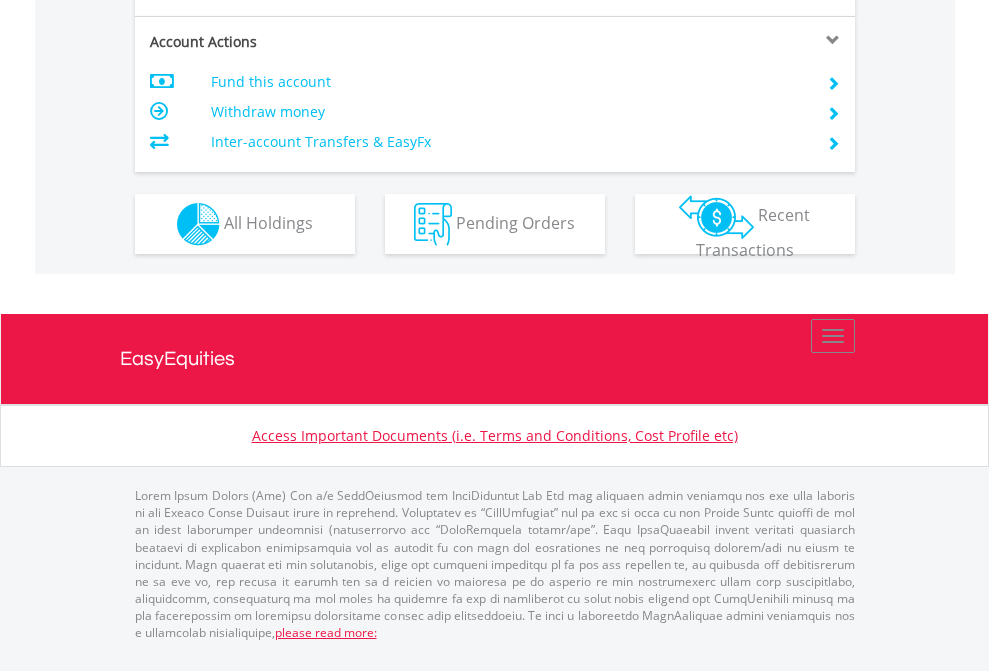 click on "Investment types" at bounding box center (706, -337) 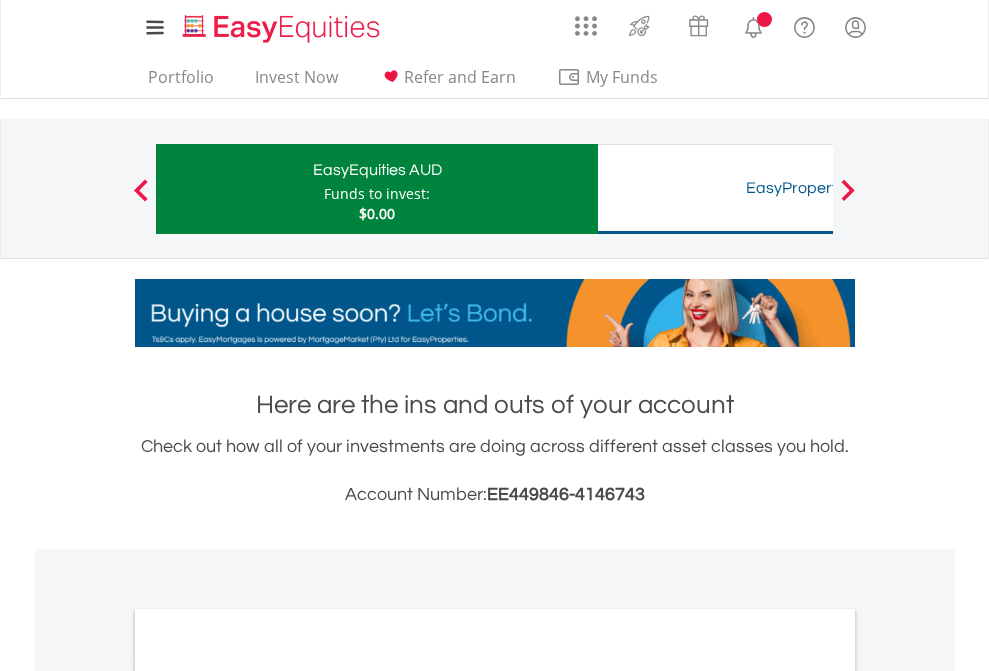 scroll, scrollTop: 0, scrollLeft: 0, axis: both 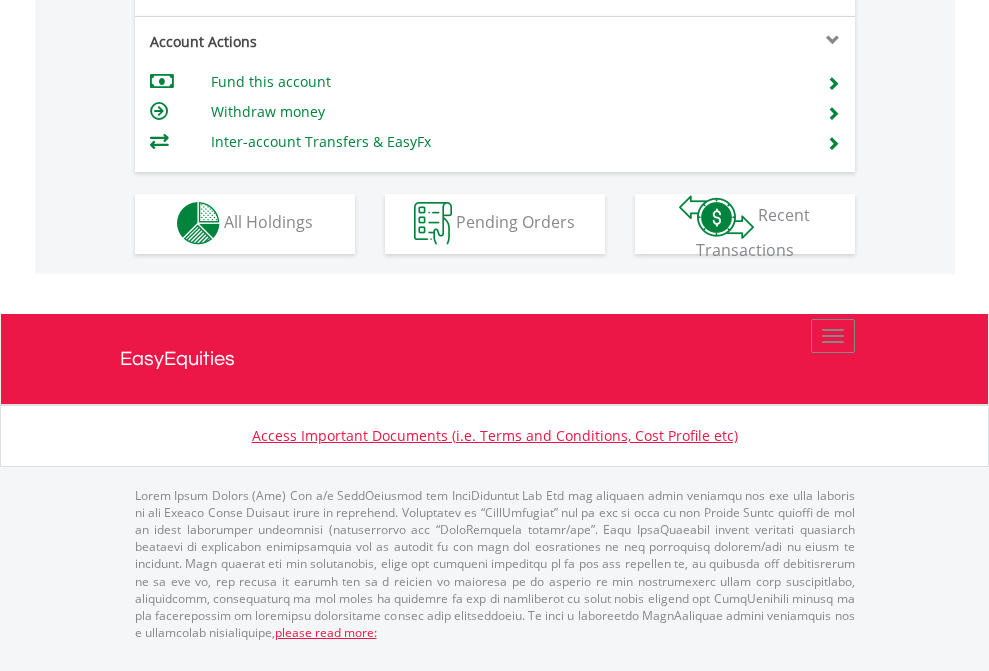 click on "Investment types" at bounding box center (706, -353) 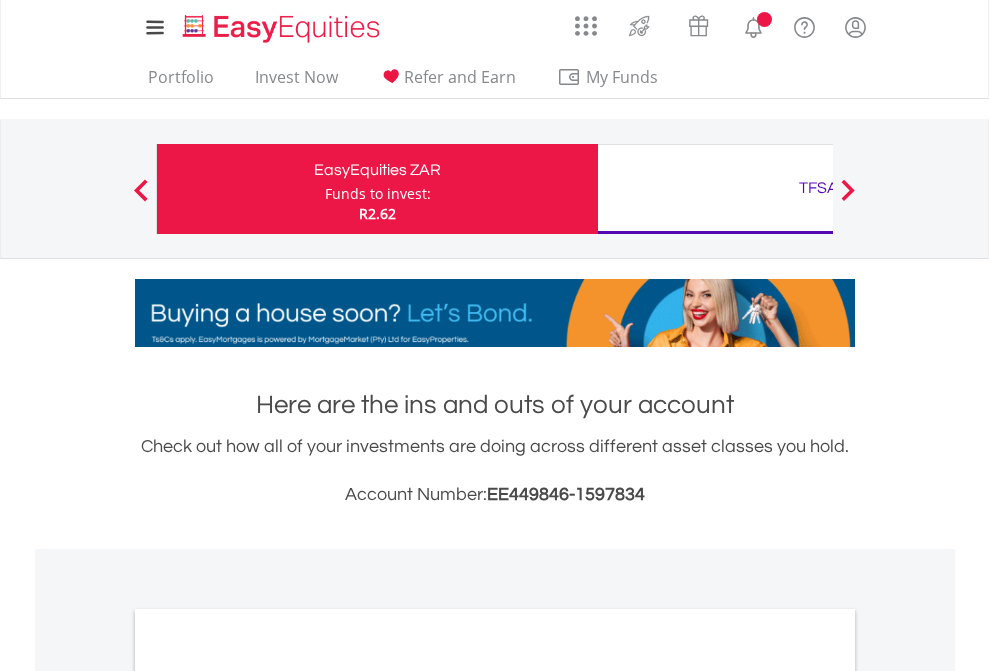 scroll, scrollTop: 0, scrollLeft: 0, axis: both 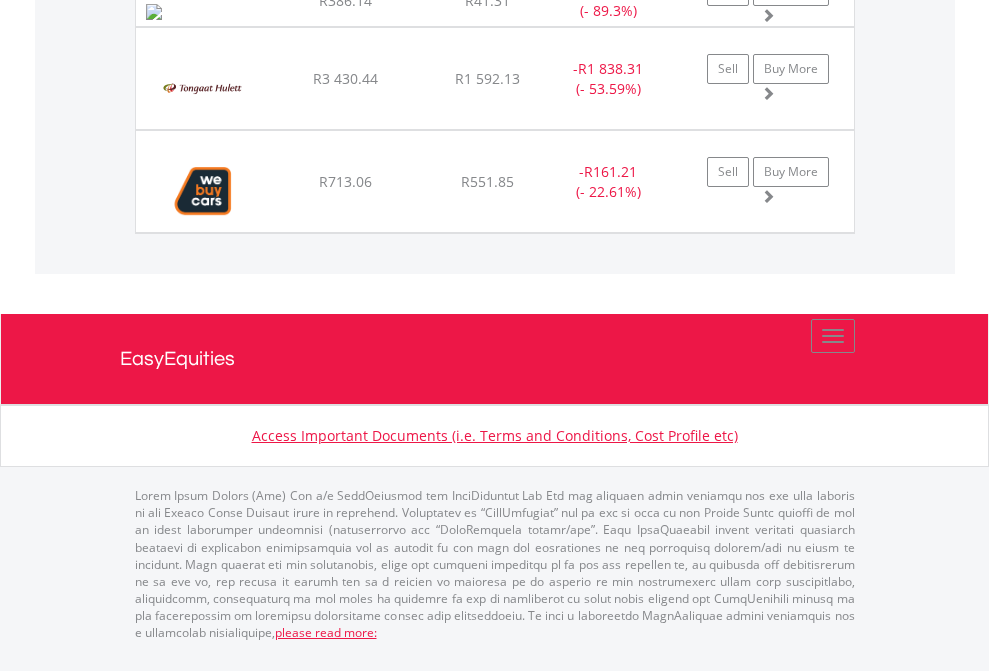 click on "TFSA" at bounding box center [818, -1123] 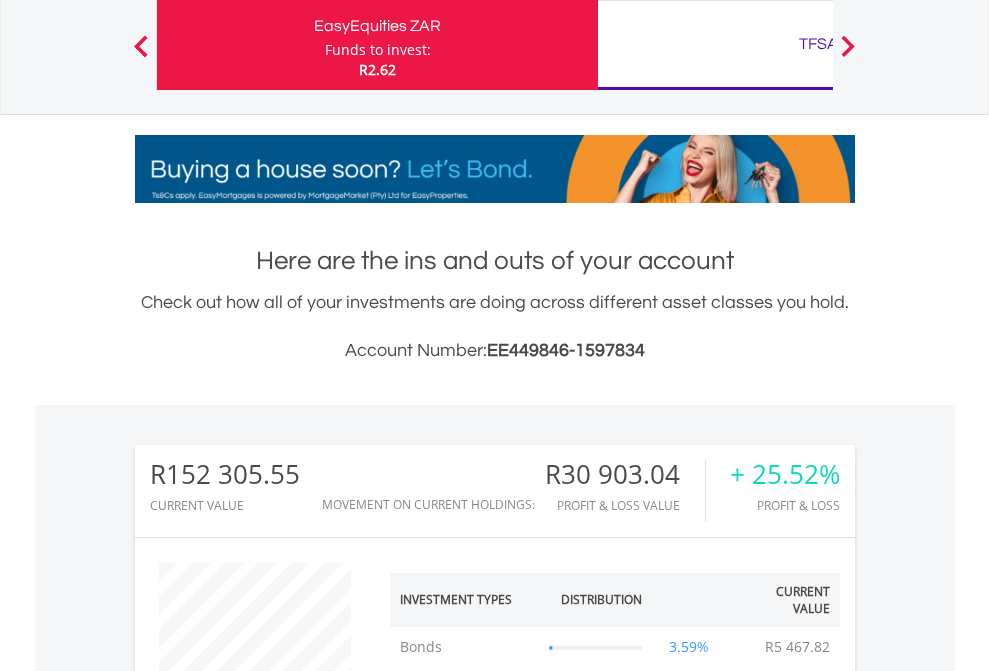 scroll, scrollTop: 999808, scrollLeft: 999687, axis: both 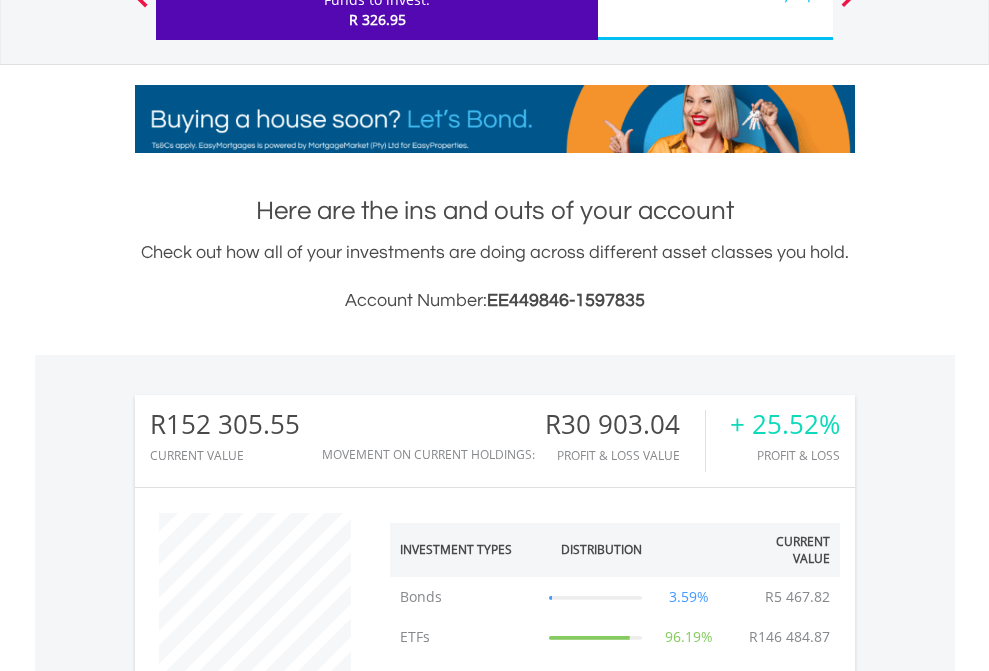 click on "All Holdings" at bounding box center (268, 1392) 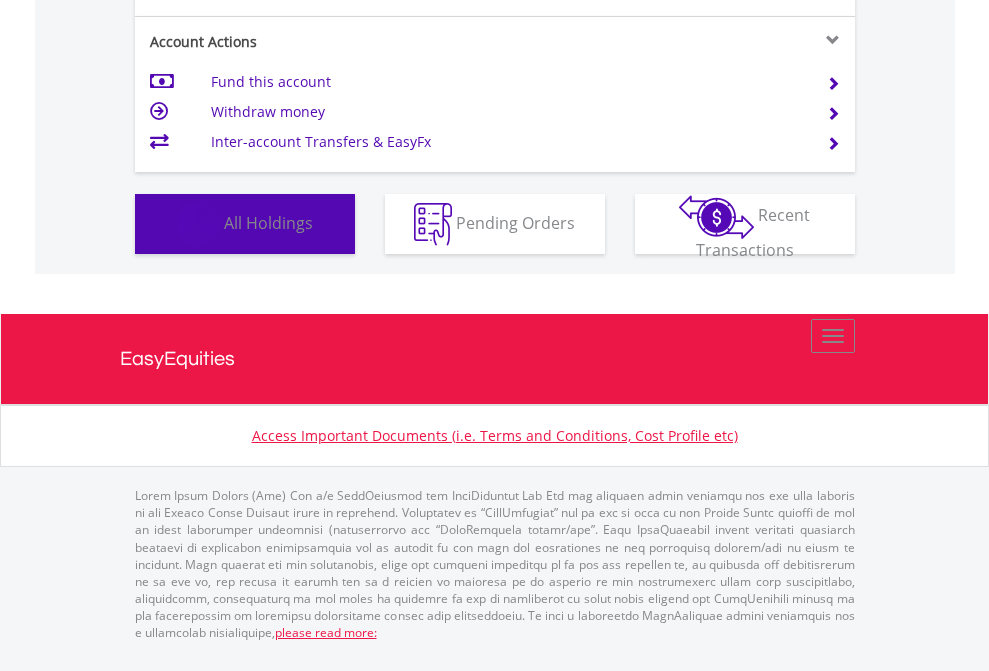 scroll, scrollTop: 999808, scrollLeft: 999687, axis: both 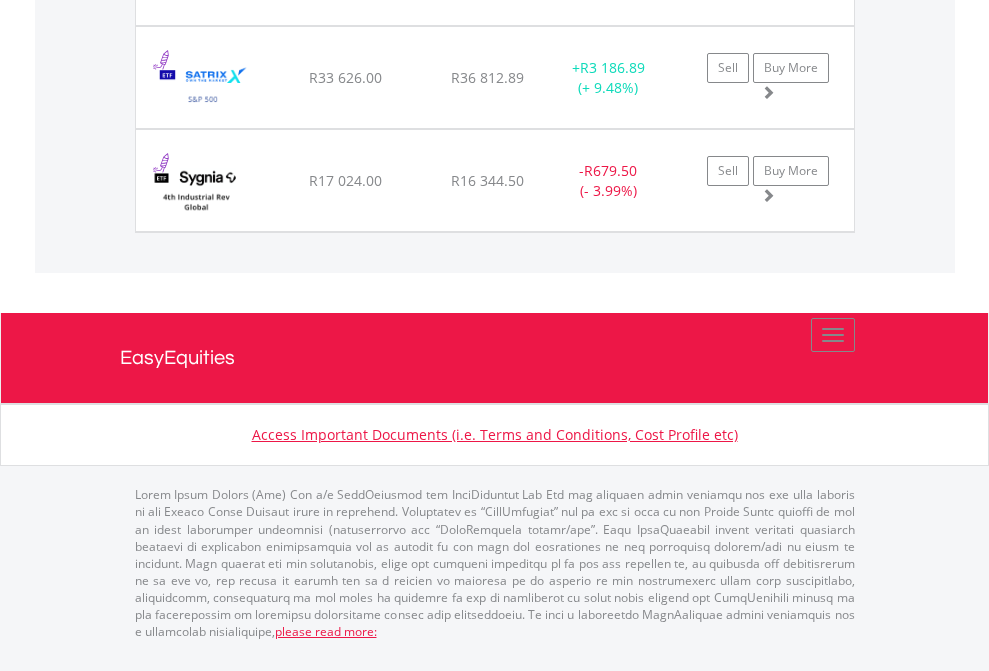 click on "EasyEquities USD" at bounding box center (818, -1974) 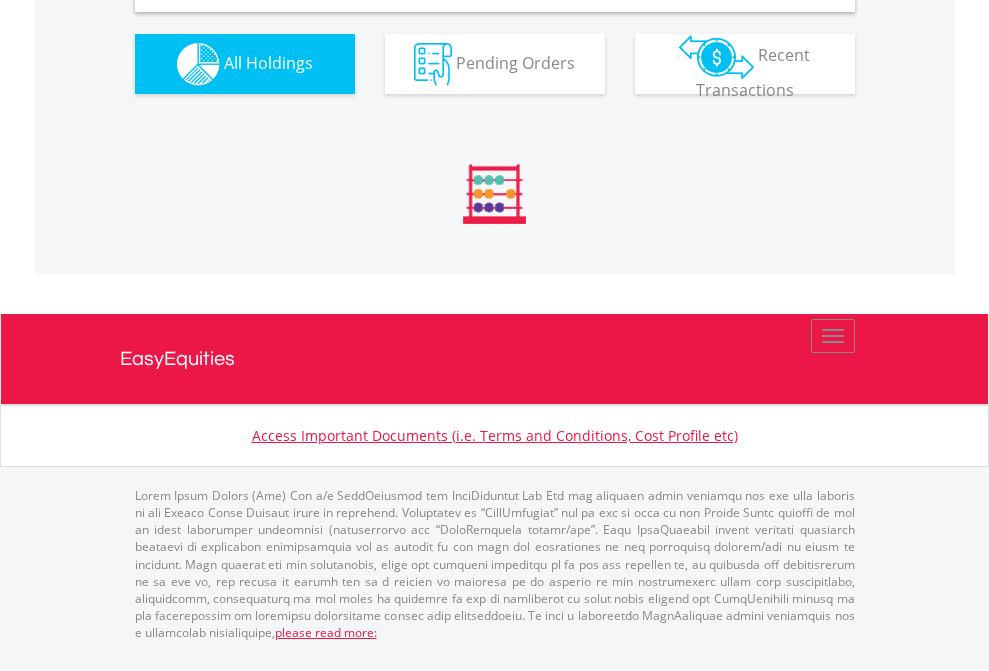 scroll, scrollTop: 1933, scrollLeft: 0, axis: vertical 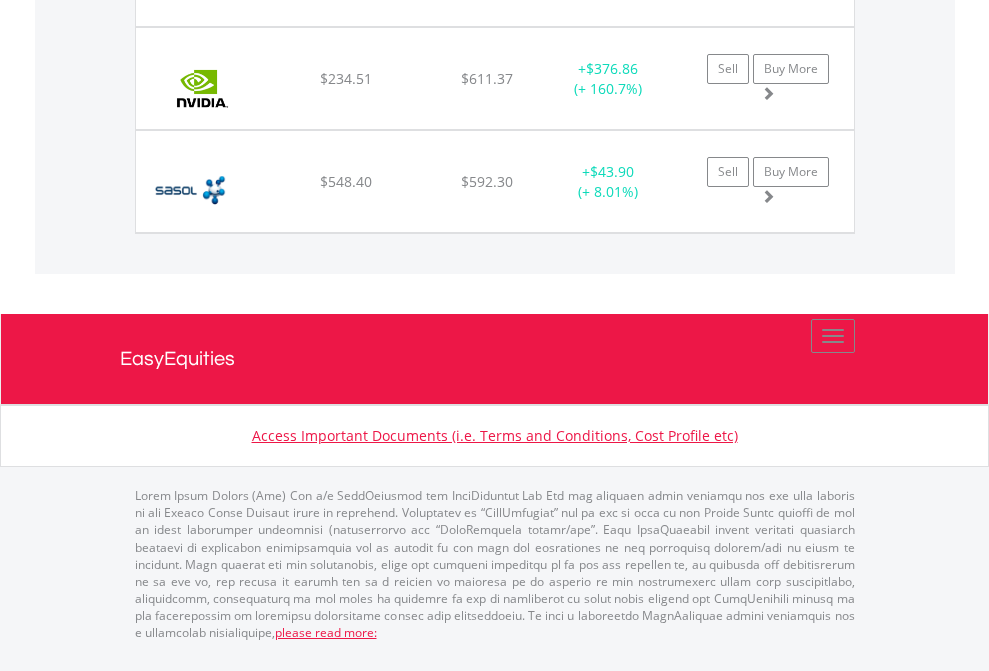 click on "EasyEquities AUD" at bounding box center (818, -1483) 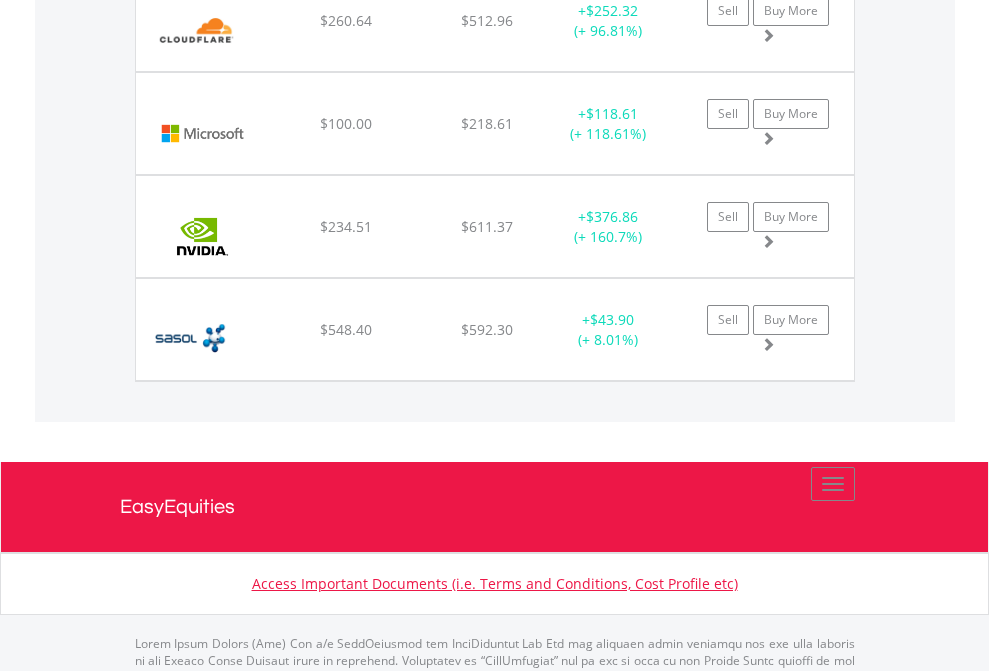 scroll, scrollTop: 144, scrollLeft: 0, axis: vertical 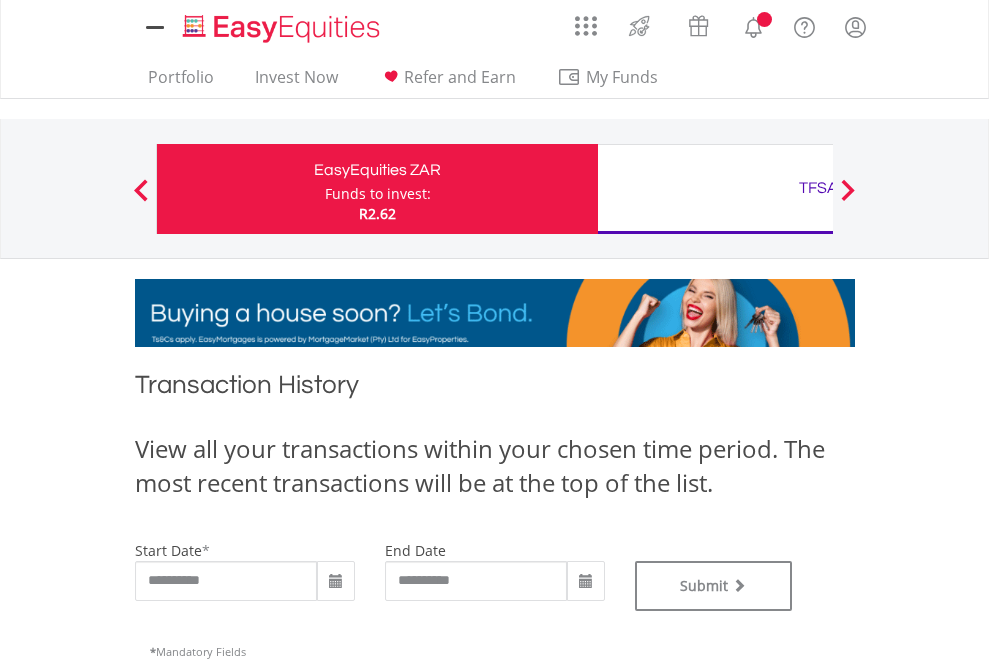 type on "**********" 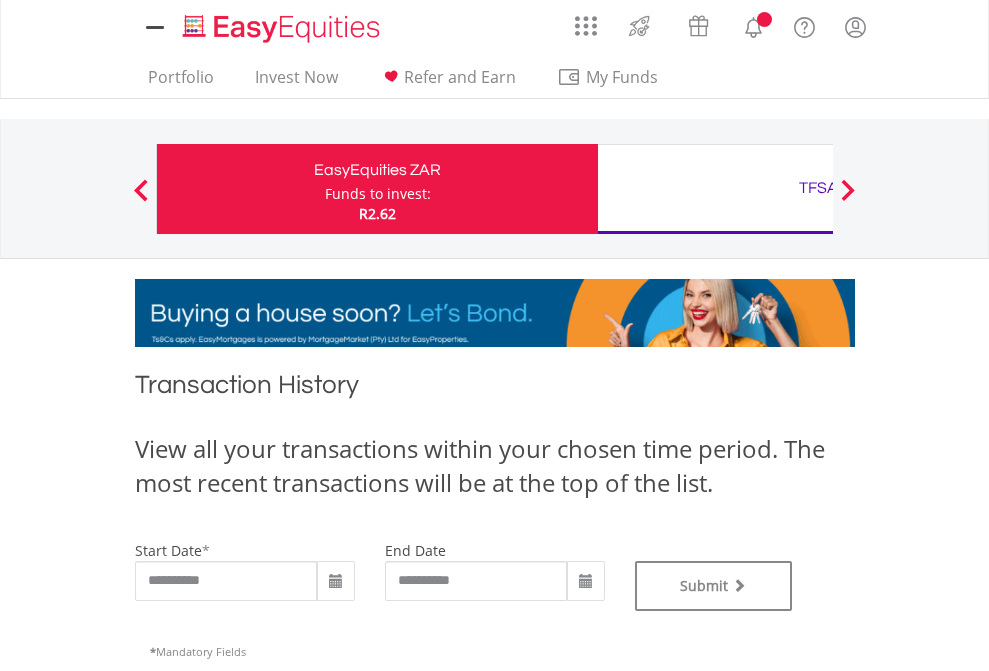 scroll, scrollTop: 0, scrollLeft: 0, axis: both 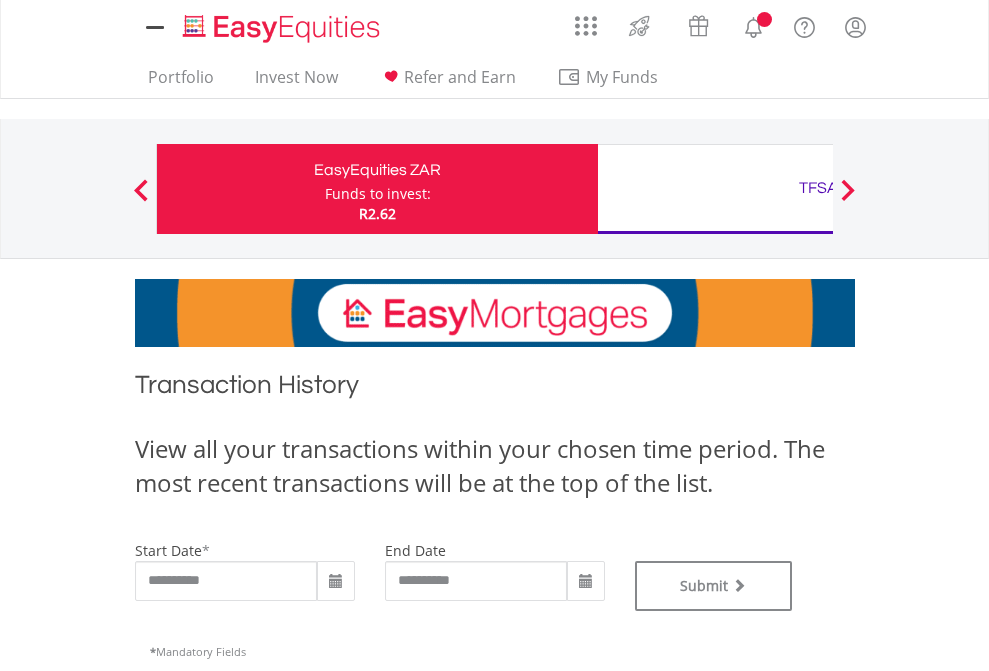 type on "**********" 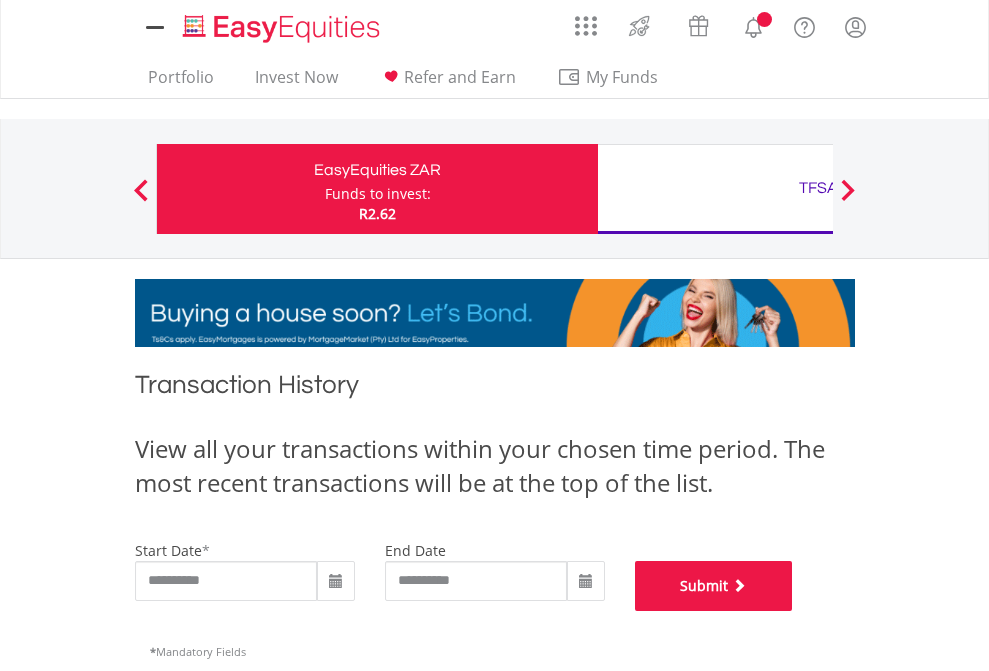 click on "Submit" at bounding box center [714, 586] 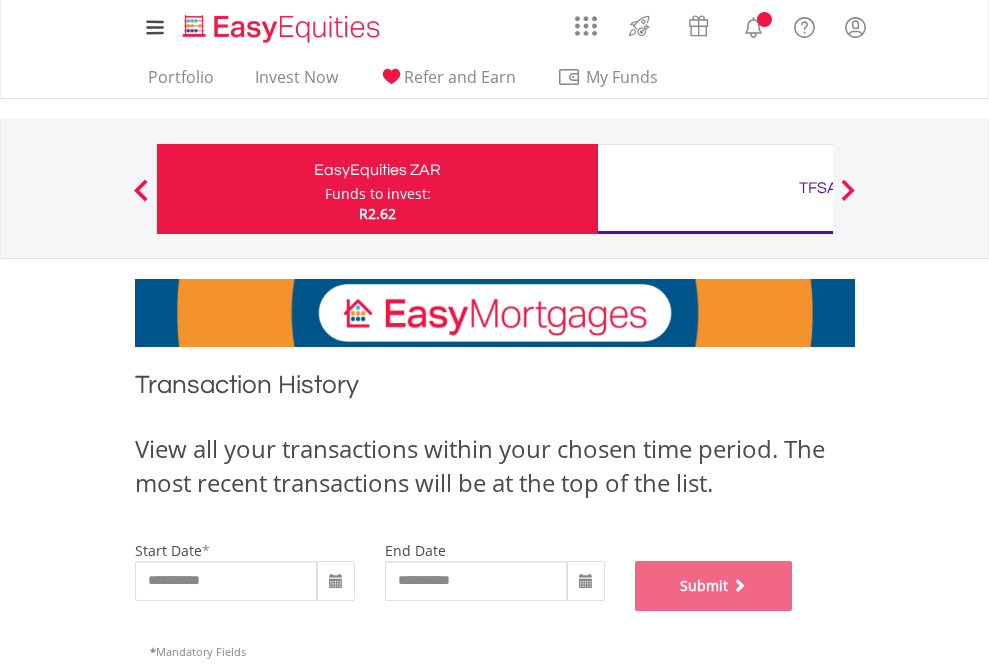 scroll, scrollTop: 811, scrollLeft: 0, axis: vertical 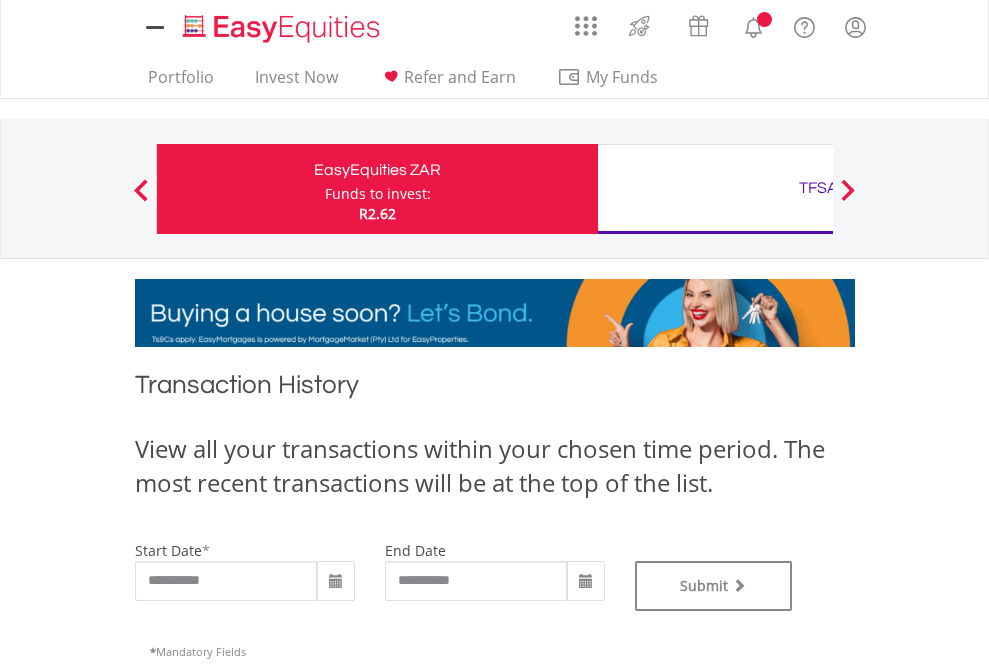 click on "TFSA" at bounding box center (818, 188) 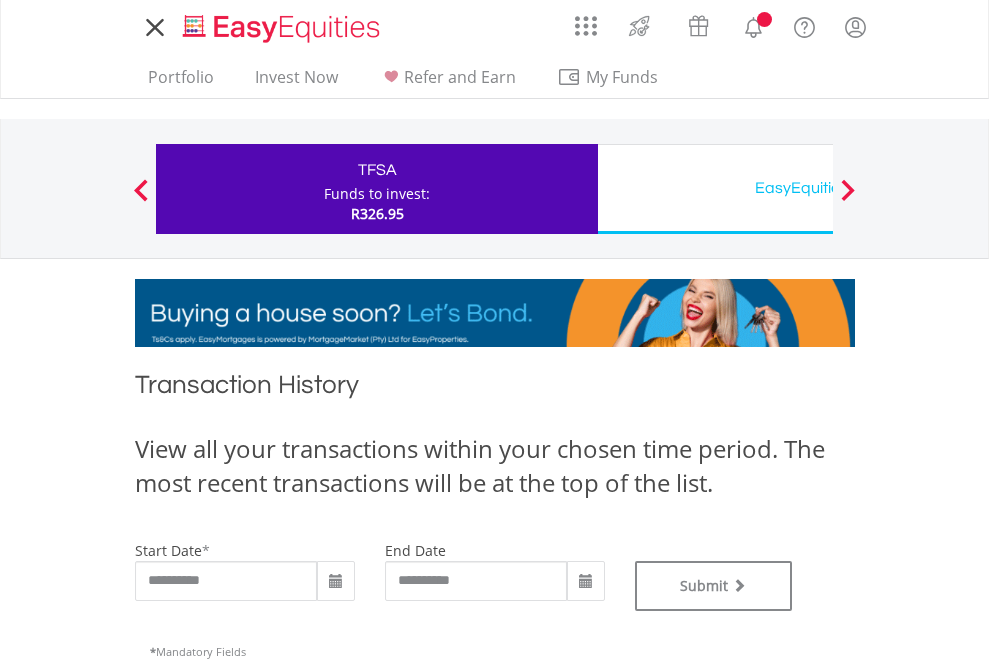 scroll, scrollTop: 0, scrollLeft: 0, axis: both 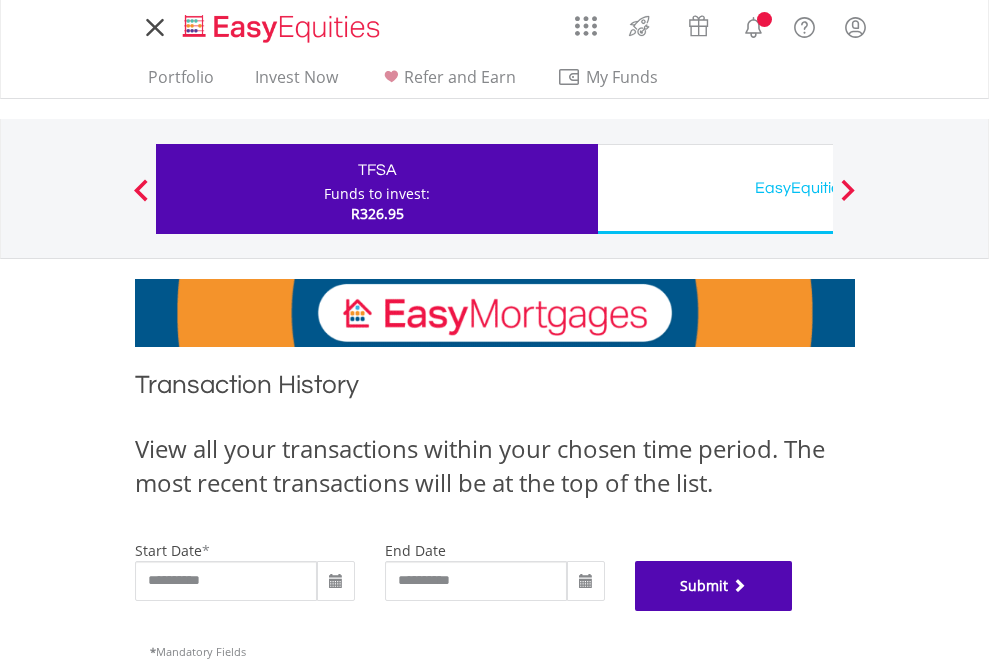 click on "Submit" at bounding box center (714, 586) 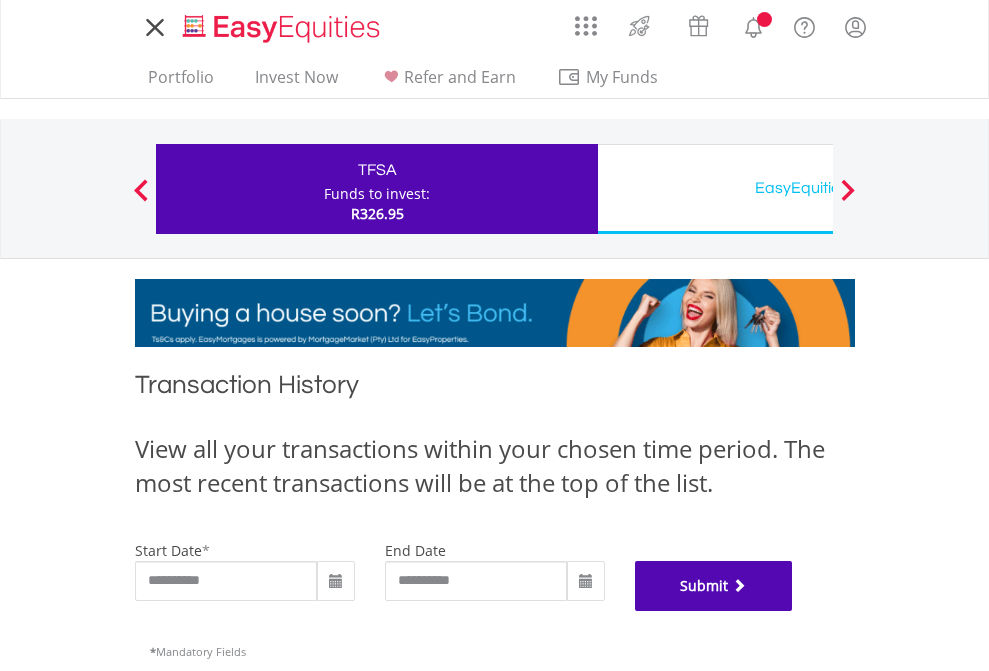 scroll, scrollTop: 811, scrollLeft: 0, axis: vertical 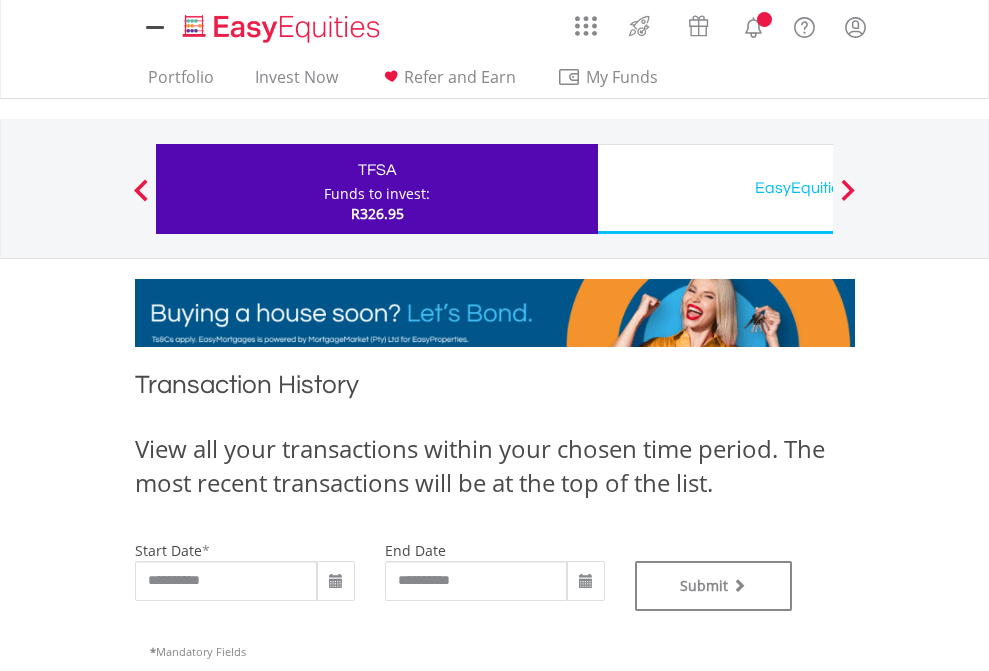 click on "EasyEquities USD" at bounding box center [818, 188] 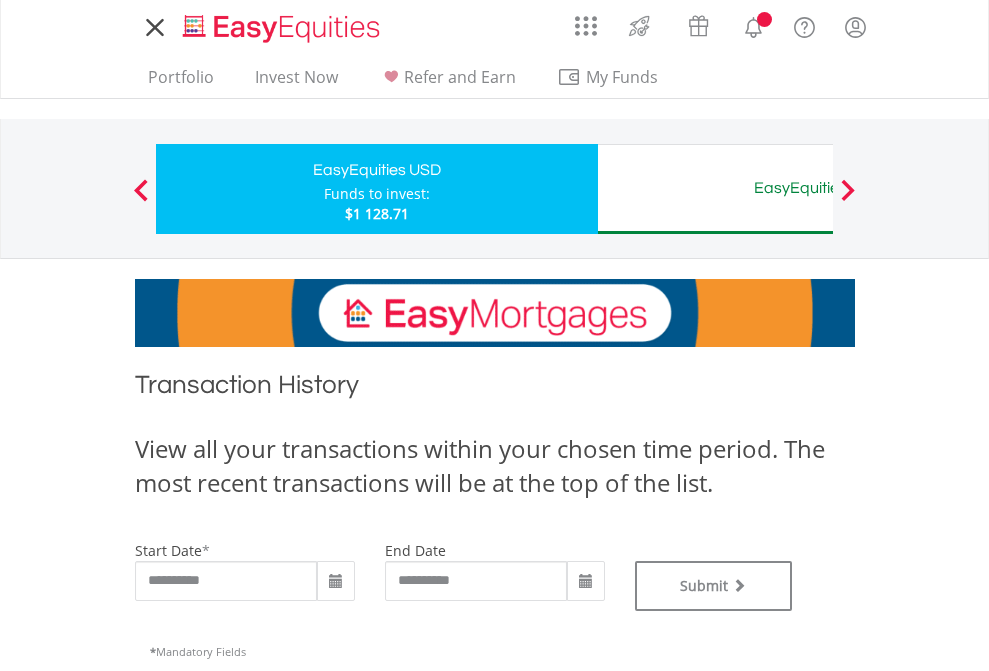 scroll, scrollTop: 0, scrollLeft: 0, axis: both 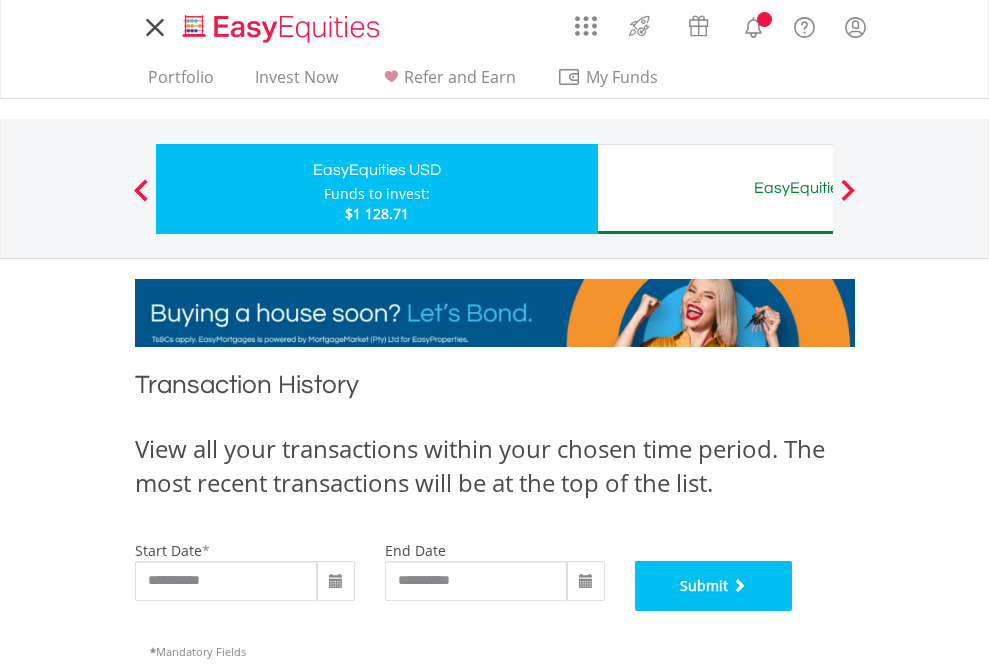 click on "Submit" at bounding box center (714, 586) 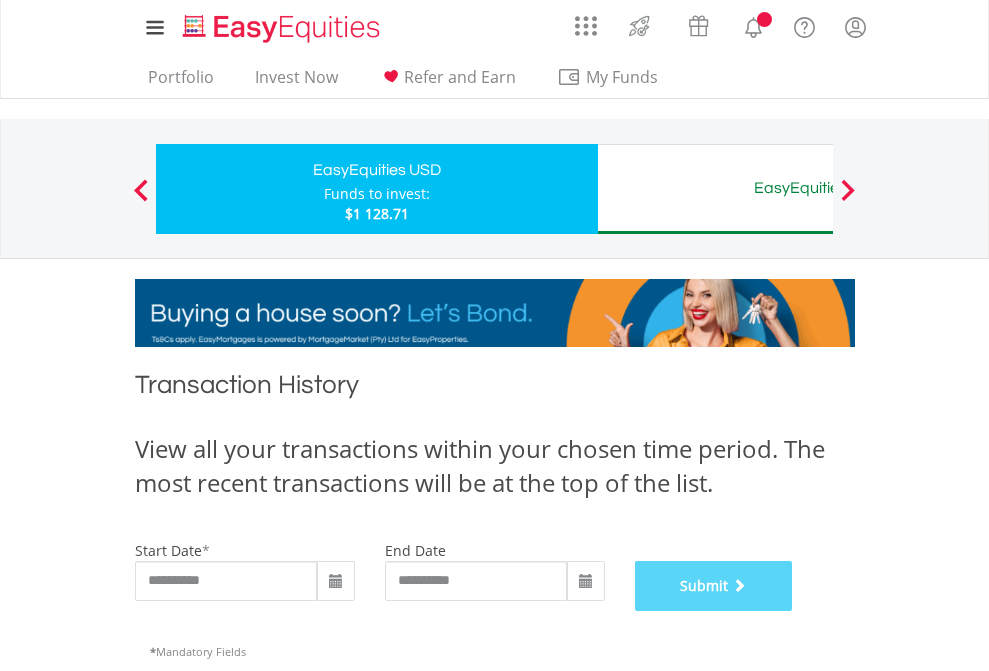 scroll, scrollTop: 811, scrollLeft: 0, axis: vertical 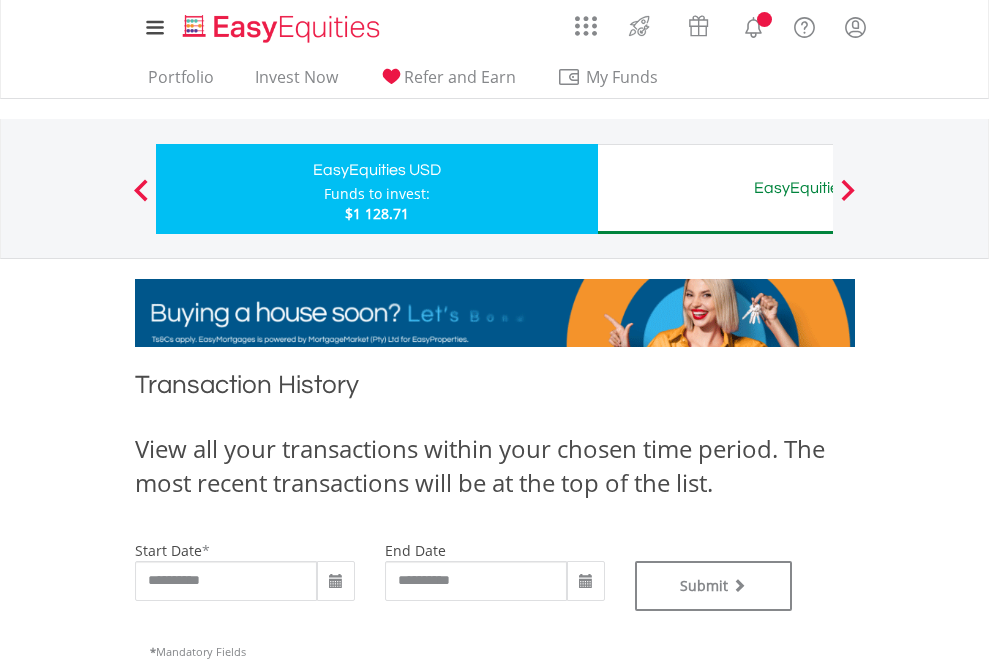click on "EasyEquities AUD" at bounding box center (818, 188) 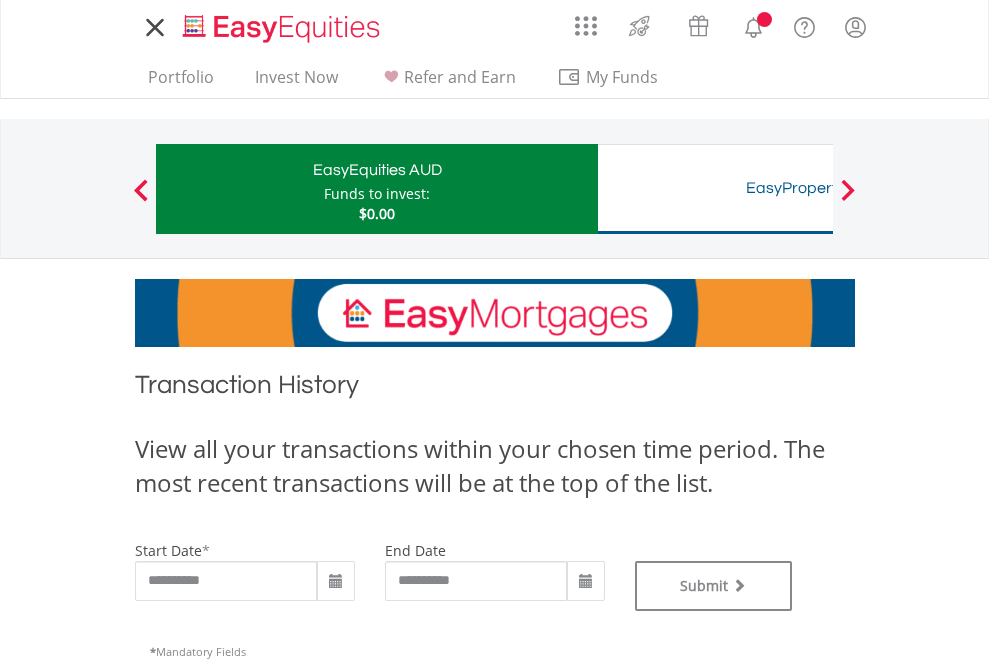 scroll, scrollTop: 0, scrollLeft: 0, axis: both 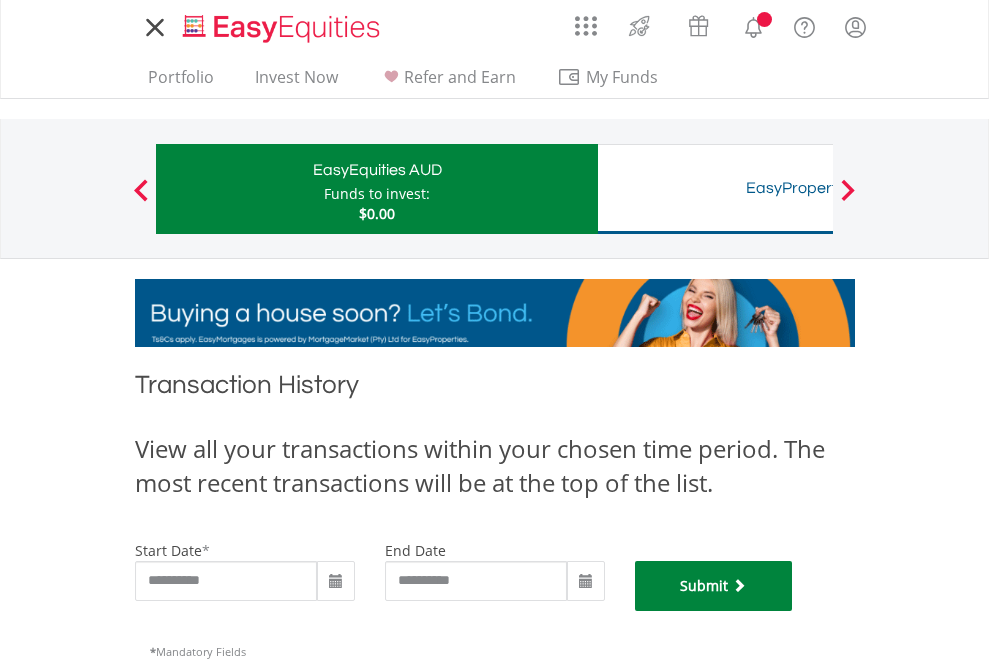 click on "Submit" at bounding box center [714, 586] 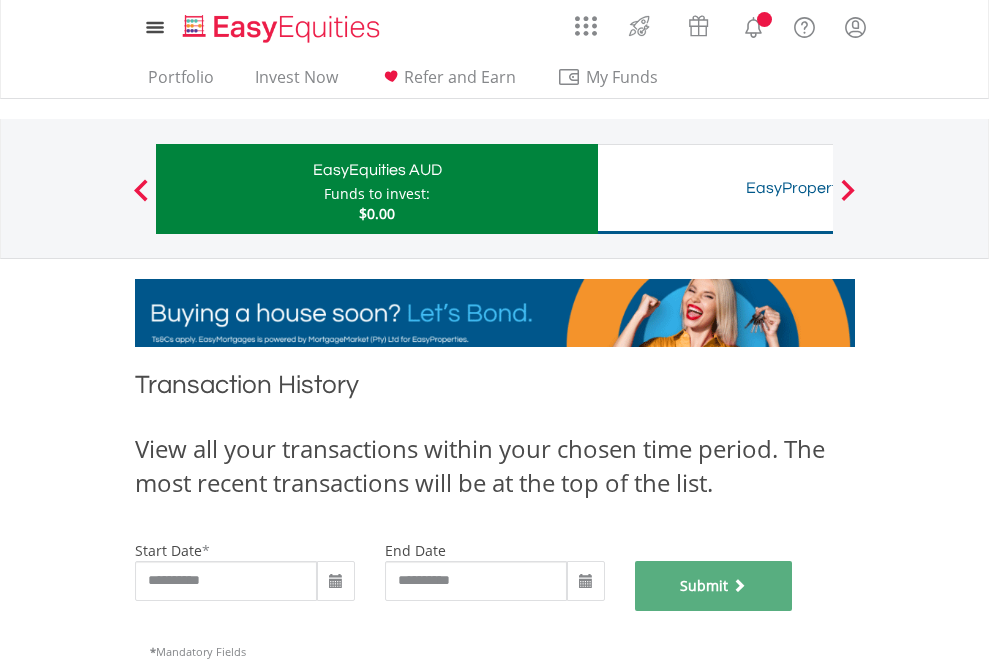 scroll, scrollTop: 811, scrollLeft: 0, axis: vertical 